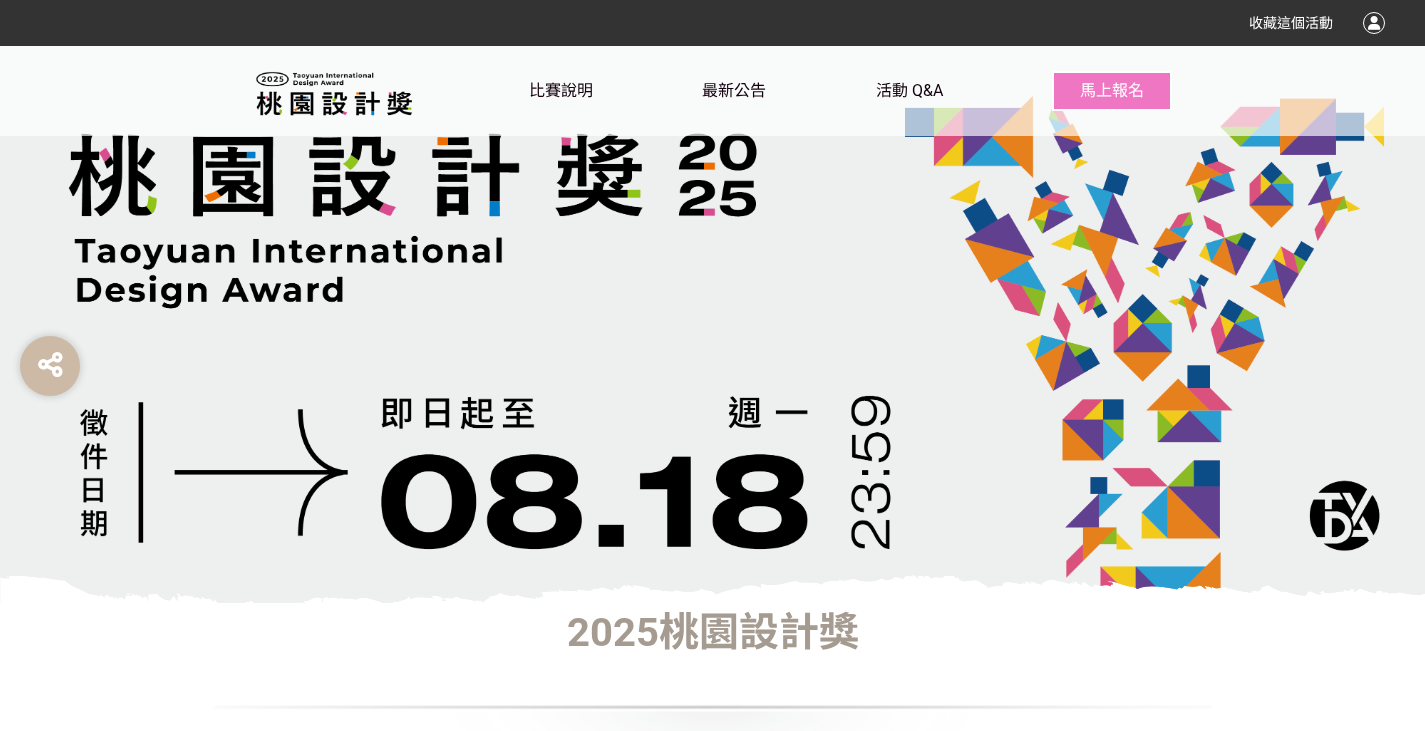scroll, scrollTop: 1500, scrollLeft: 0, axis: vertical 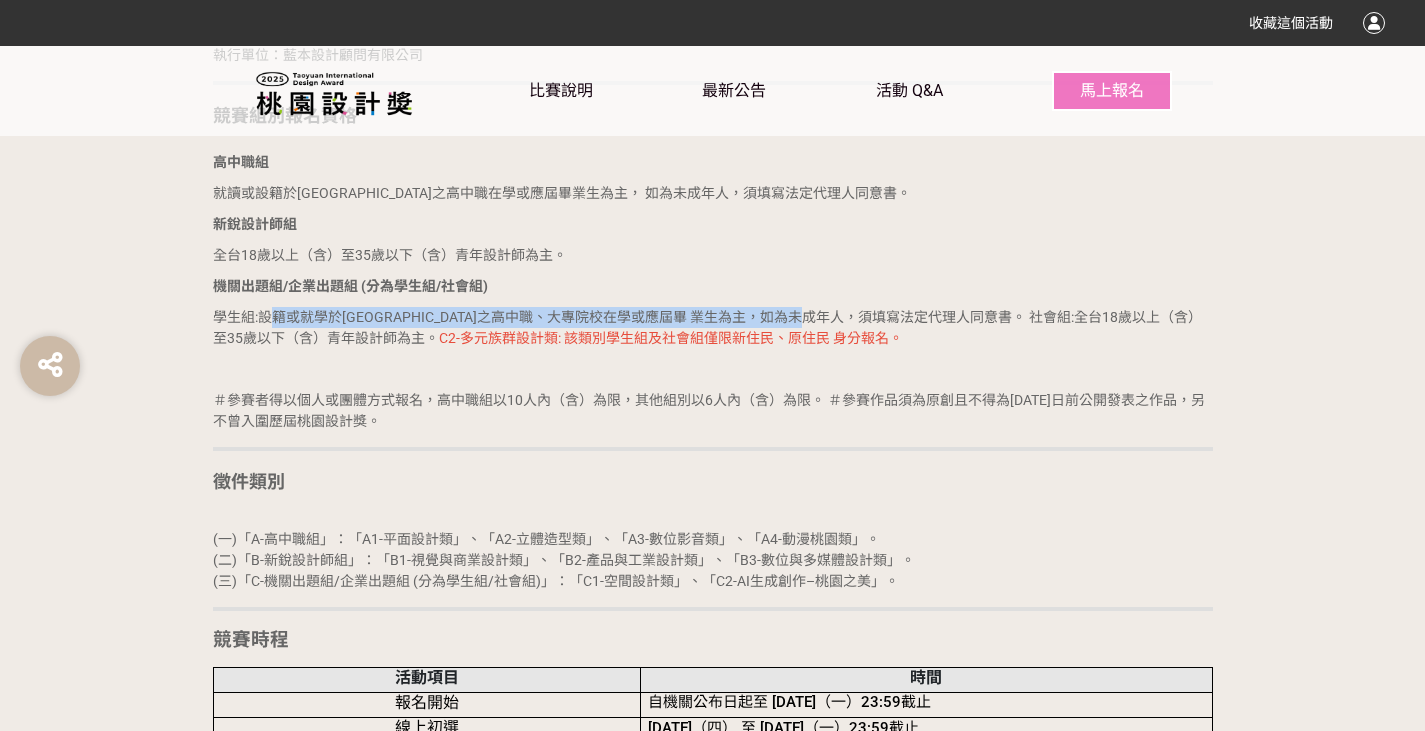 drag, startPoint x: 274, startPoint y: 313, endPoint x: 904, endPoint y: 324, distance: 630.096 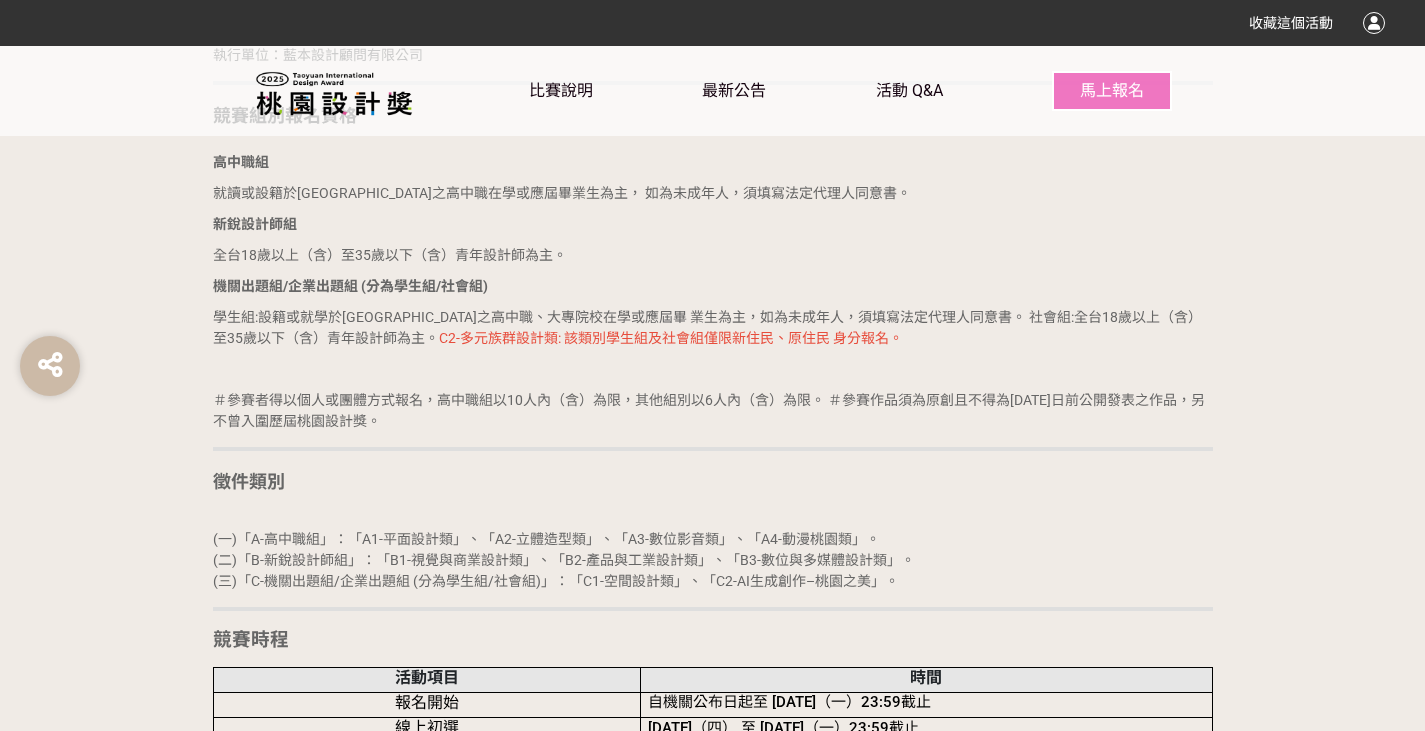 click on "學生組:設籍或就學於[GEOGRAPHIC_DATA]之高中職、大專院校在學或應屆畢 業生為主，如為未成年人，須填寫法定代理人同意書。 社會組:全台18歲以上（含）至35歲以下（含）青年設計師為主。  C2-多元族群設計類: 該類別學生組及社會組僅限新住民、原住民 身分報名。" at bounding box center [713, 328] 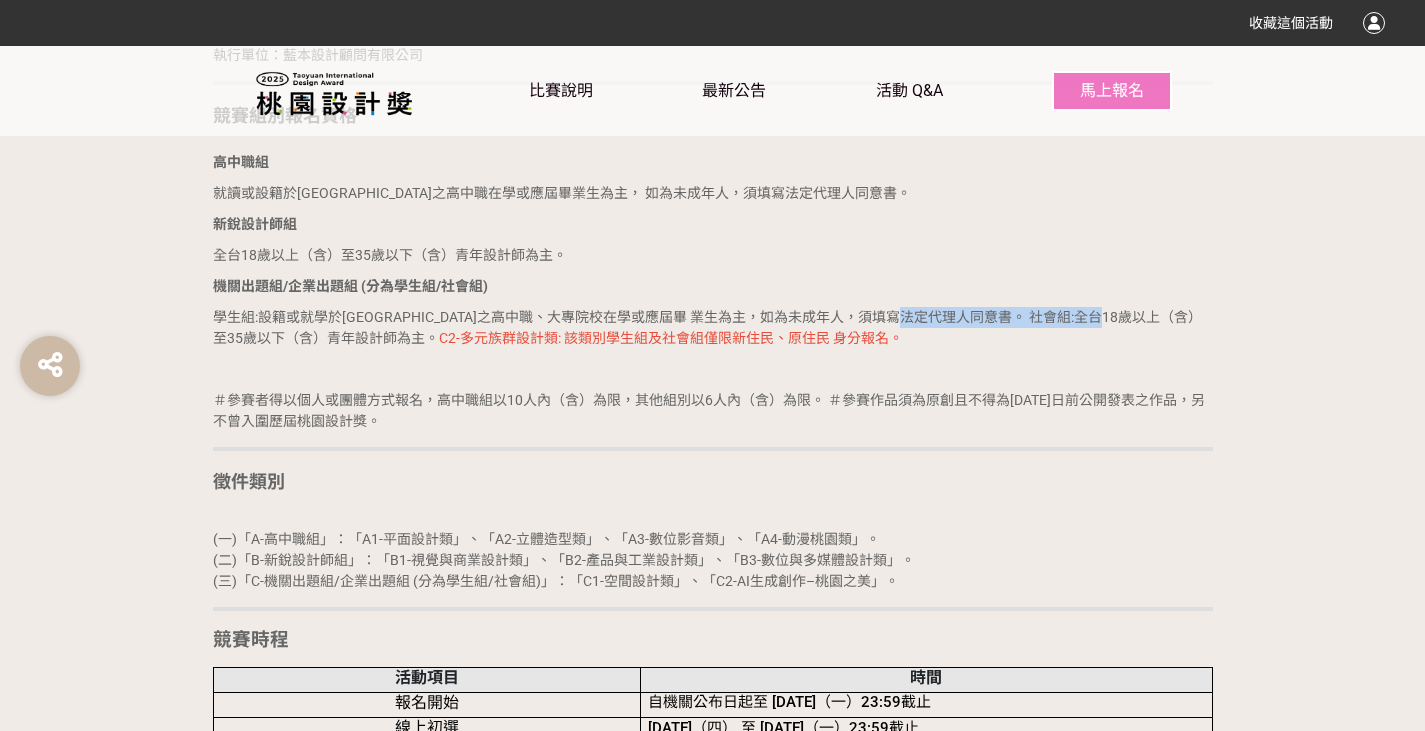 drag, startPoint x: 989, startPoint y: 313, endPoint x: 1178, endPoint y: 311, distance: 189.01057 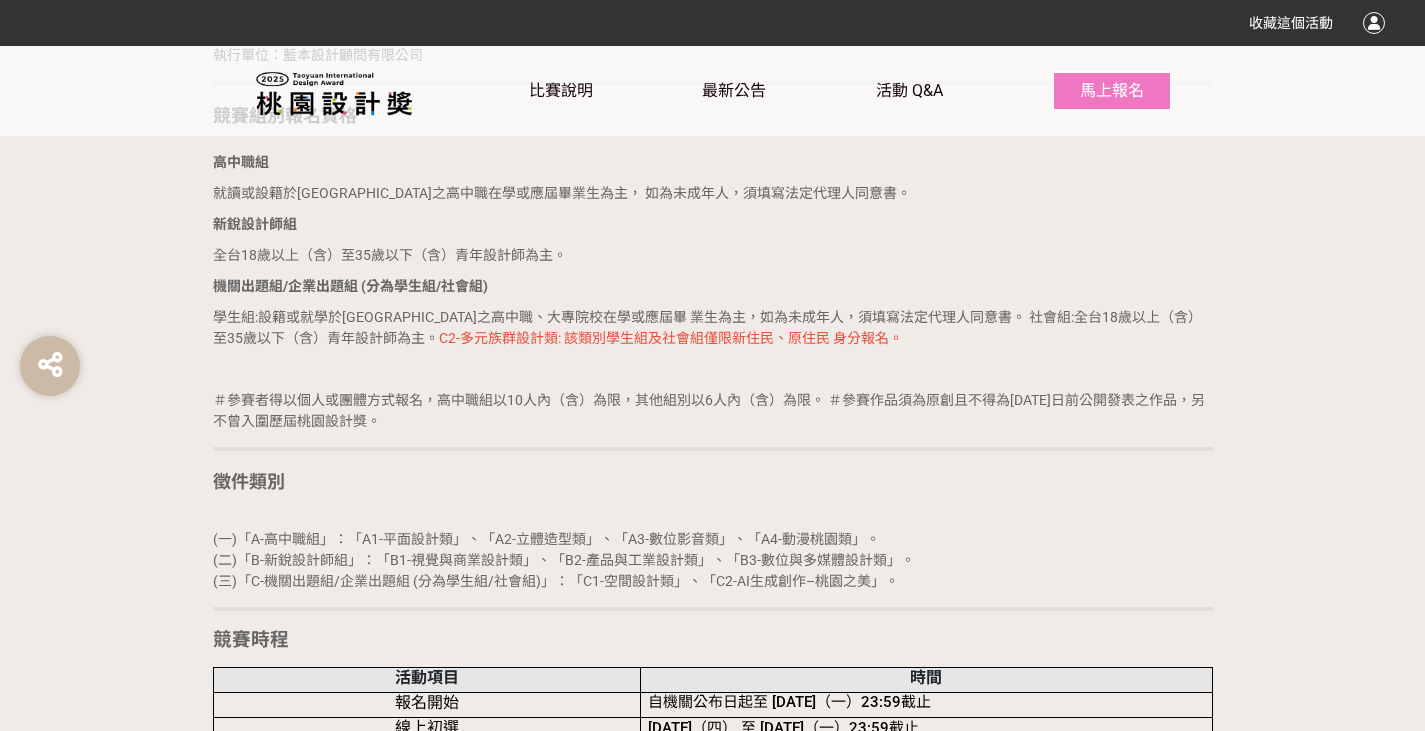click on "前言 桃園市政府青年事務局為扶植青年設計師、大專院校及高中職設計學系發 展，自[DATE]起開辦「桃園設計獎」競賽與展覽，今年已邁入第七屆，期 望創造專屬青年設計師交流、思辨、討論、實作與分享的場域，持續推動 設計產業的發展。 協理單位 指導單位：桃園市政府、桃園市議會 主辦單位：桃園市政府青年事務局 執行單位：藍本設計顧問有限公司 競賽組別報名資格 高中職組 就讀或設籍於[GEOGRAPHIC_DATA]之高中職在學或應屆畢業生為主， 如為未成年人，須填寫法定代理人同意書。 新銳設計師組 全台18歲以上（含）至35歲以下（含）青年設計師為主。 機關出題組/企業出題組 (分為學生組/社會組) C2-多元族群設計類: 該類別學生組及社會組僅限新住民、原住民 身分報名。   徵件類別   競賽時程 活動項目 時間 報名開始 自機關公布日起至 [DATE]（一）23:59截止" at bounding box center (713, 2245) 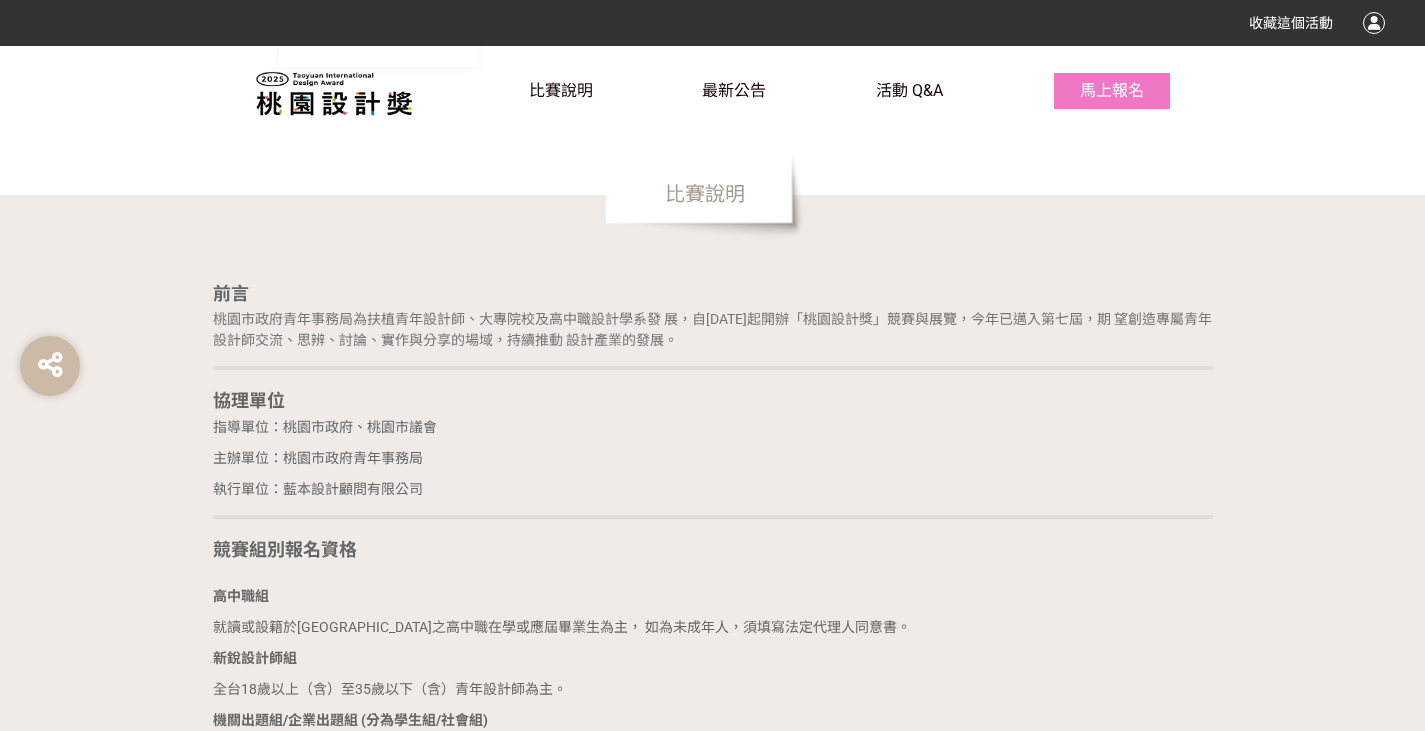 scroll, scrollTop: 1200, scrollLeft: 0, axis: vertical 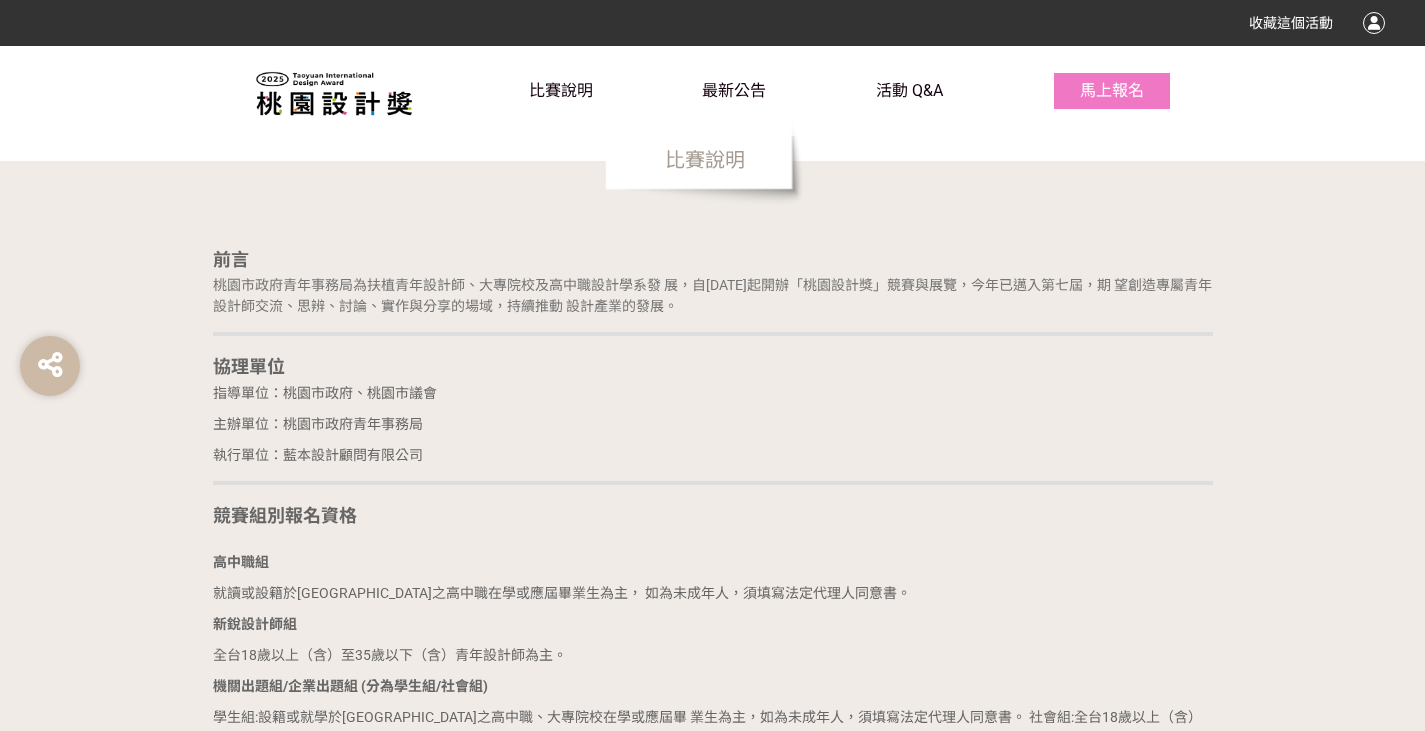 click on "前言 桃園市政府青年事務局為扶植青年設計師、大專院校及高中職設計學系發 展，自[DATE]起開辦「桃園設計獎」競賽與展覽，今年已邁入第七屆，期 望創造專屬青年設計師交流、思辨、討論、實作與分享的場域，持續推動 設計產業的發展。 協理單位 指導單位：桃園市政府、桃園市議會 主辦單位：桃園市政府青年事務局 執行單位：藍本設計顧問有限公司 競賽組別報名資格 高中職組 就讀或設籍於[GEOGRAPHIC_DATA]之高中職在學或應屆畢業生為主， 如為未成年人，須填寫法定代理人同意書。 新銳設計師組 全台18歲以上（含）至35歲以下（含）青年設計師為主。 機關出題組/企業出題組 (分為學生組/社會組) C2-多元族群設計類: 該類別學生組及社會組僅限新住民、原住民 身分報名。   徵件類別   競賽時程 活動項目 時間 報名開始 自機關公布日起至 [DATE]（一）23:59截止" at bounding box center [713, 2645] 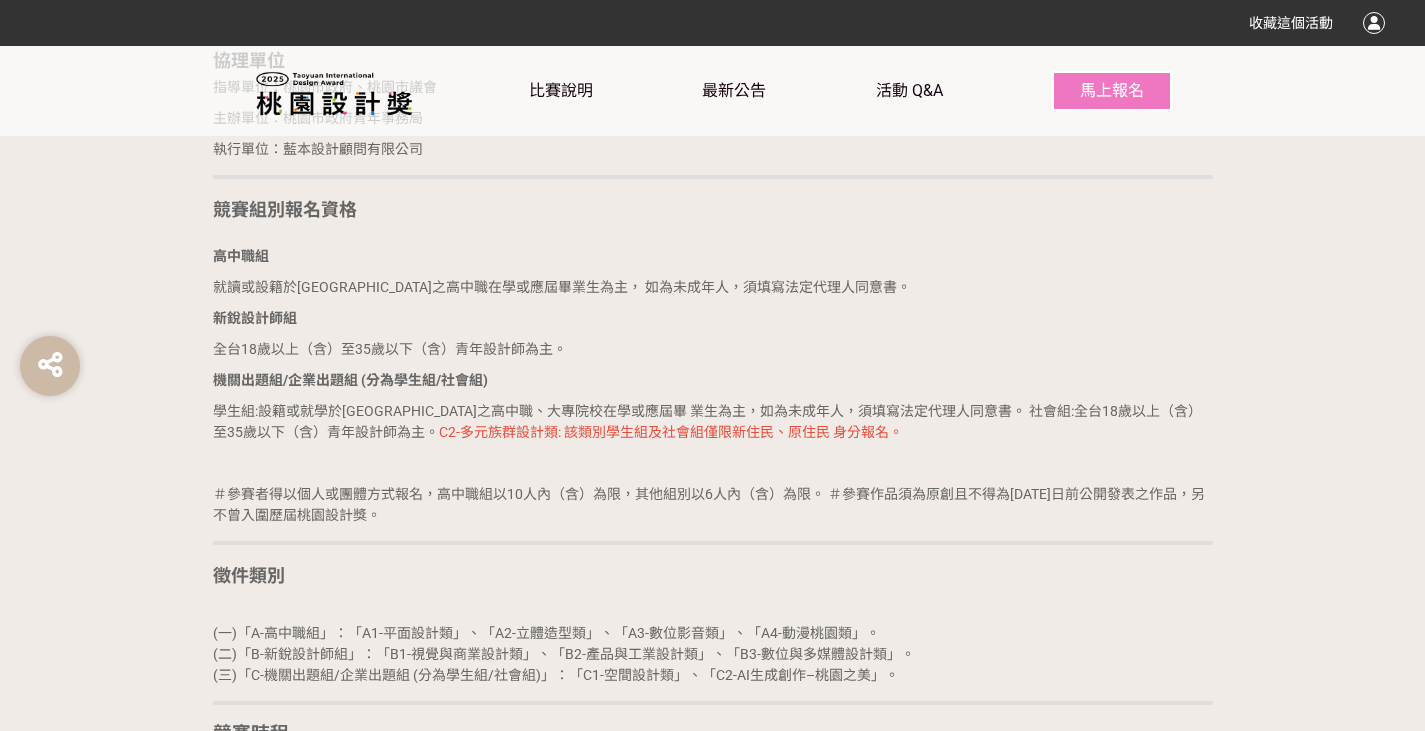 scroll, scrollTop: 1600, scrollLeft: 0, axis: vertical 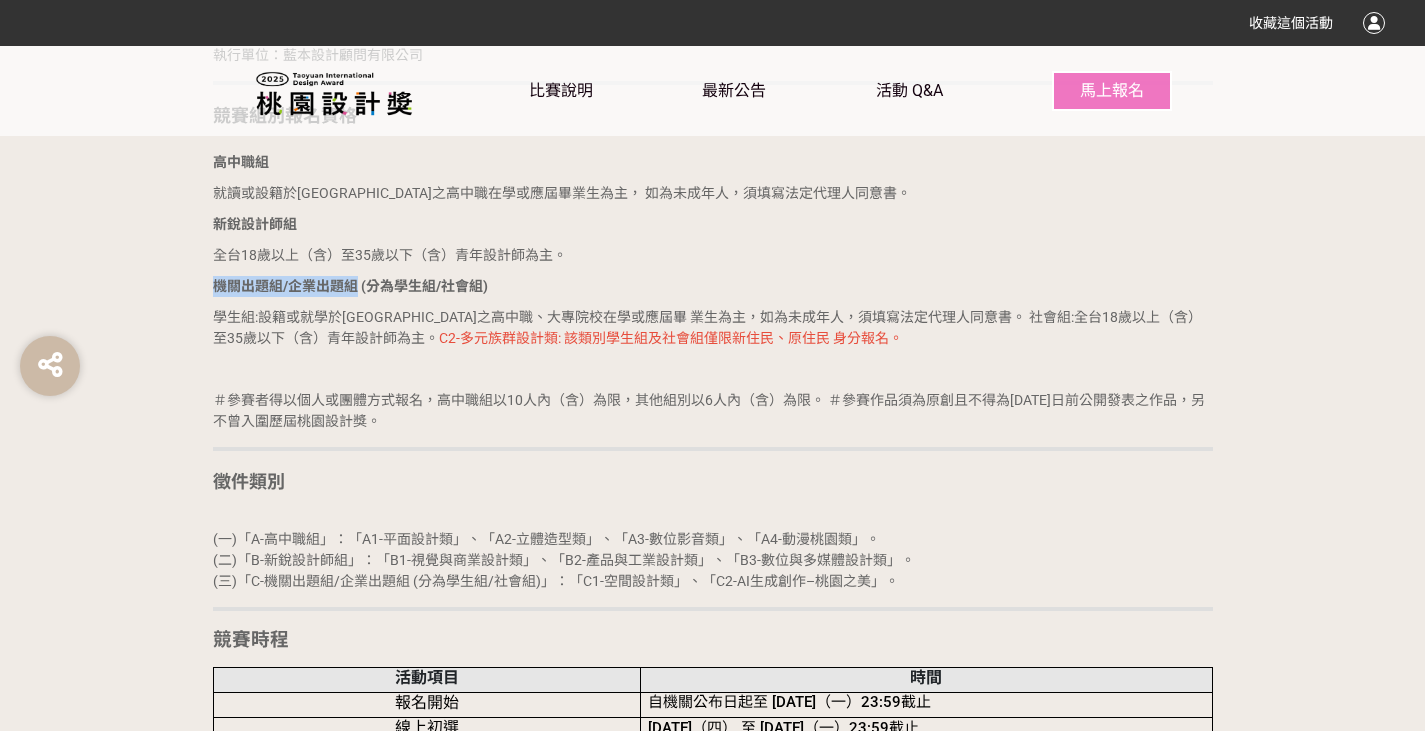 drag, startPoint x: 214, startPoint y: 285, endPoint x: 353, endPoint y: 287, distance: 139.01439 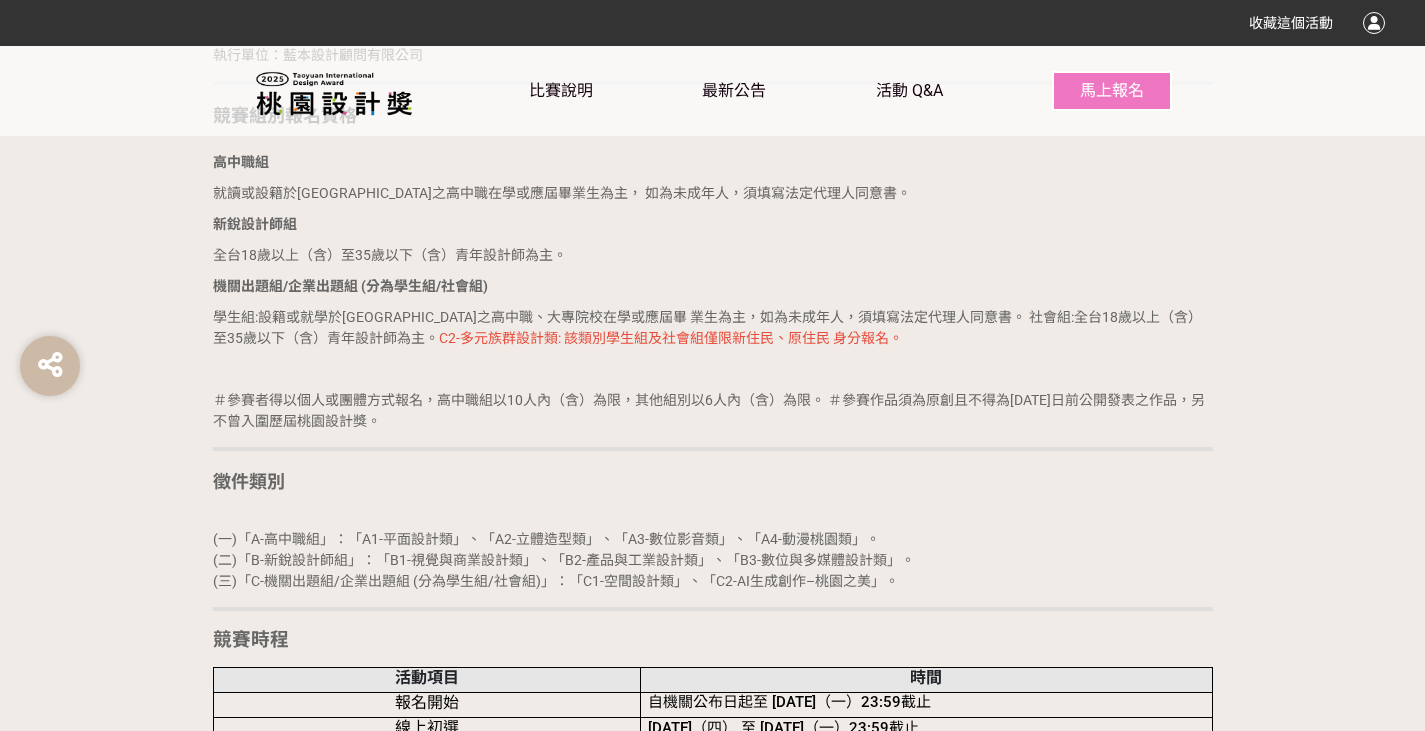 click on "學生組:設籍或就學於[GEOGRAPHIC_DATA]之高中職、大專院校在學或應屆畢 業生為主，如為未成年人，須填寫法定代理人同意書。 社會組:全台18歲以上（含）至35歲以下（含）青年設計師為主。  C2-多元族群設計類: 該類別學生組及社會組僅限新住民、原住民 身分報名。" at bounding box center (713, 328) 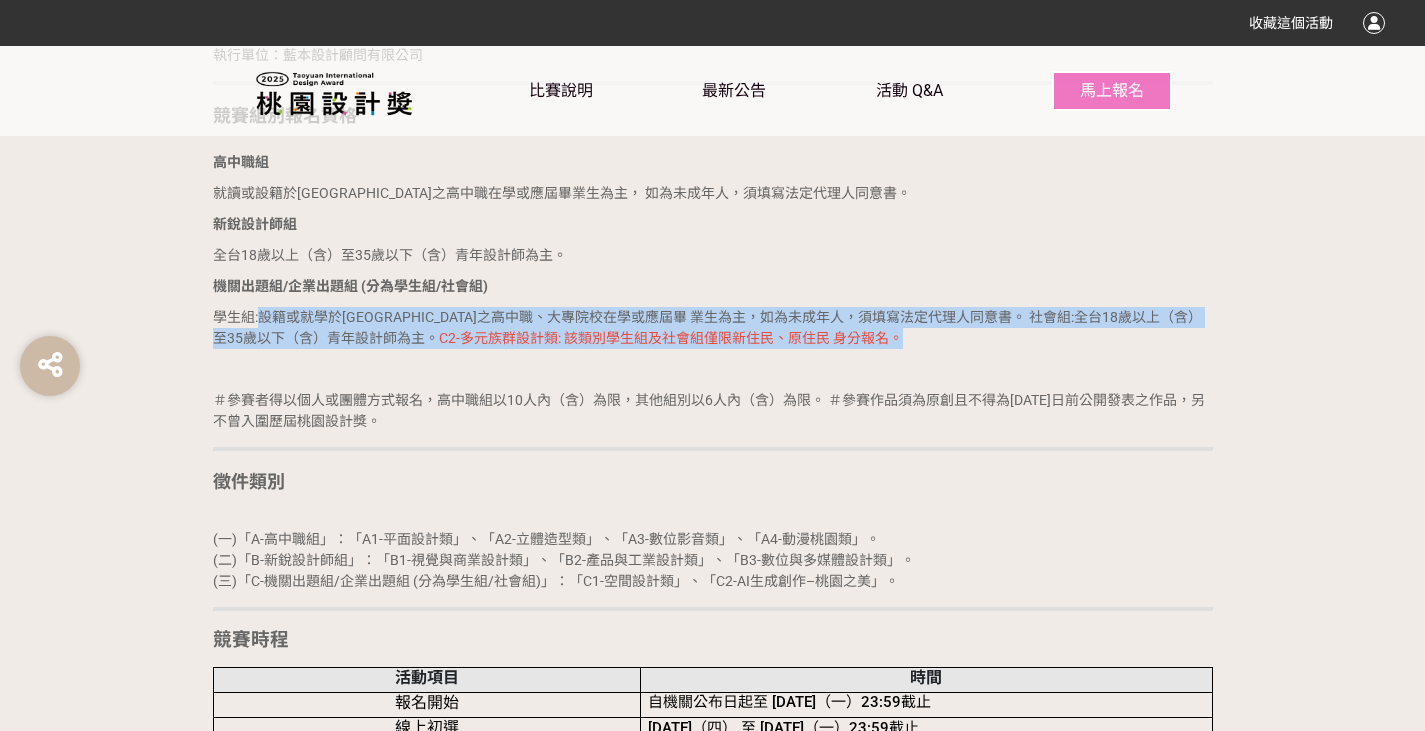 drag, startPoint x: 264, startPoint y: 319, endPoint x: 1188, endPoint y: 330, distance: 924.0655 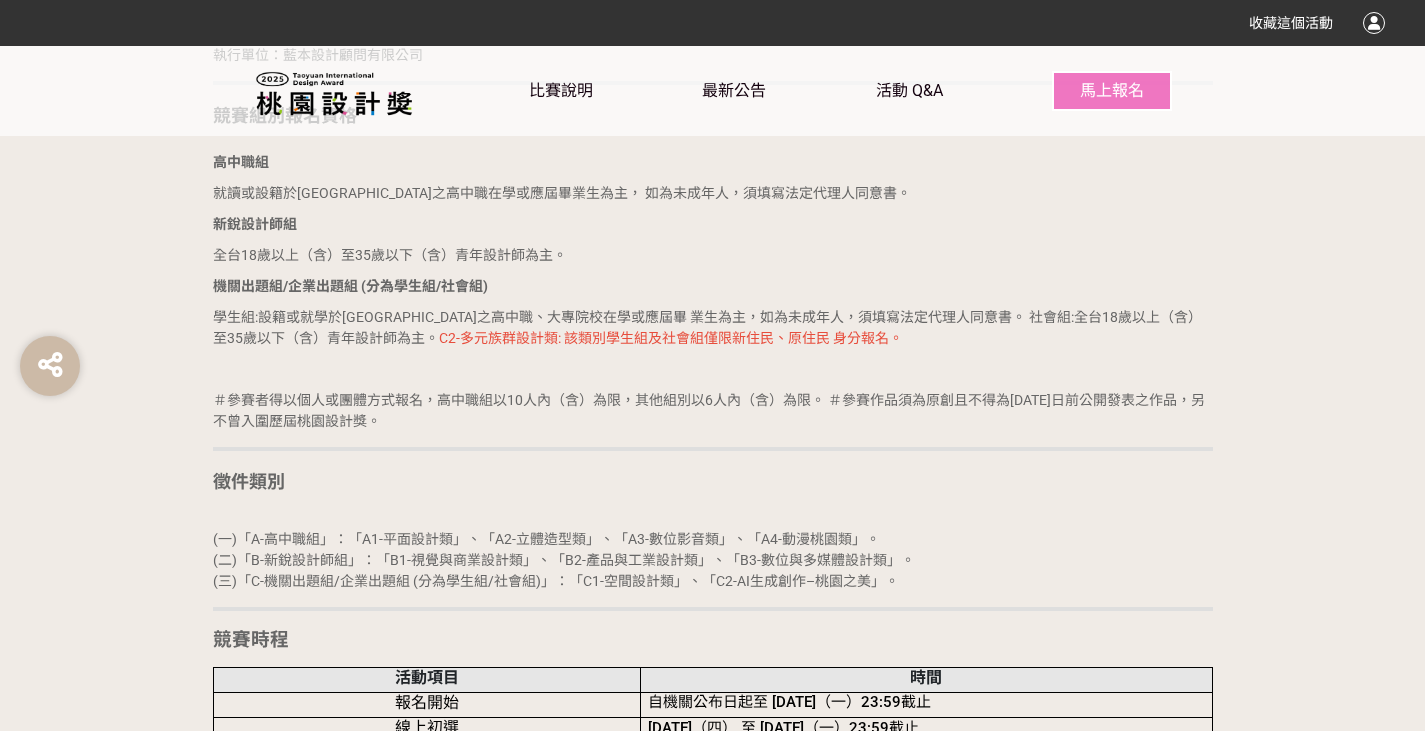 click on "前言 桃園市政府青年事務局為扶植青年設計師、大專院校及高中職設計學系發 展，自[DATE]起開辦「桃園設計獎」競賽與展覽，今年已邁入第七屆，期 望創造專屬青年設計師交流、思辨、討論、實作與分享的場域，持續推動 設計產業的發展。 協理單位 指導單位：桃園市政府、桃園市議會 主辦單位：桃園市政府青年事務局 執行單位：藍本設計顧問有限公司 競賽組別報名資格 高中職組 就讀或設籍於[GEOGRAPHIC_DATA]之高中職在學或應屆畢業生為主， 如為未成年人，須填寫法定代理人同意書。 新銳設計師組 全台18歲以上（含）至35歲以下（含）青年設計師為主。 機關出題組/企業出題組 (分為學生組/社會組) C2-多元族群設計類: 該類別學生組及社會組僅限新住民、原住民 身分報名。   徵件類別   競賽時程 活動項目 時間 報名開始 自機關公布日起至 [DATE]（一）23:59截止" at bounding box center [713, 2245] 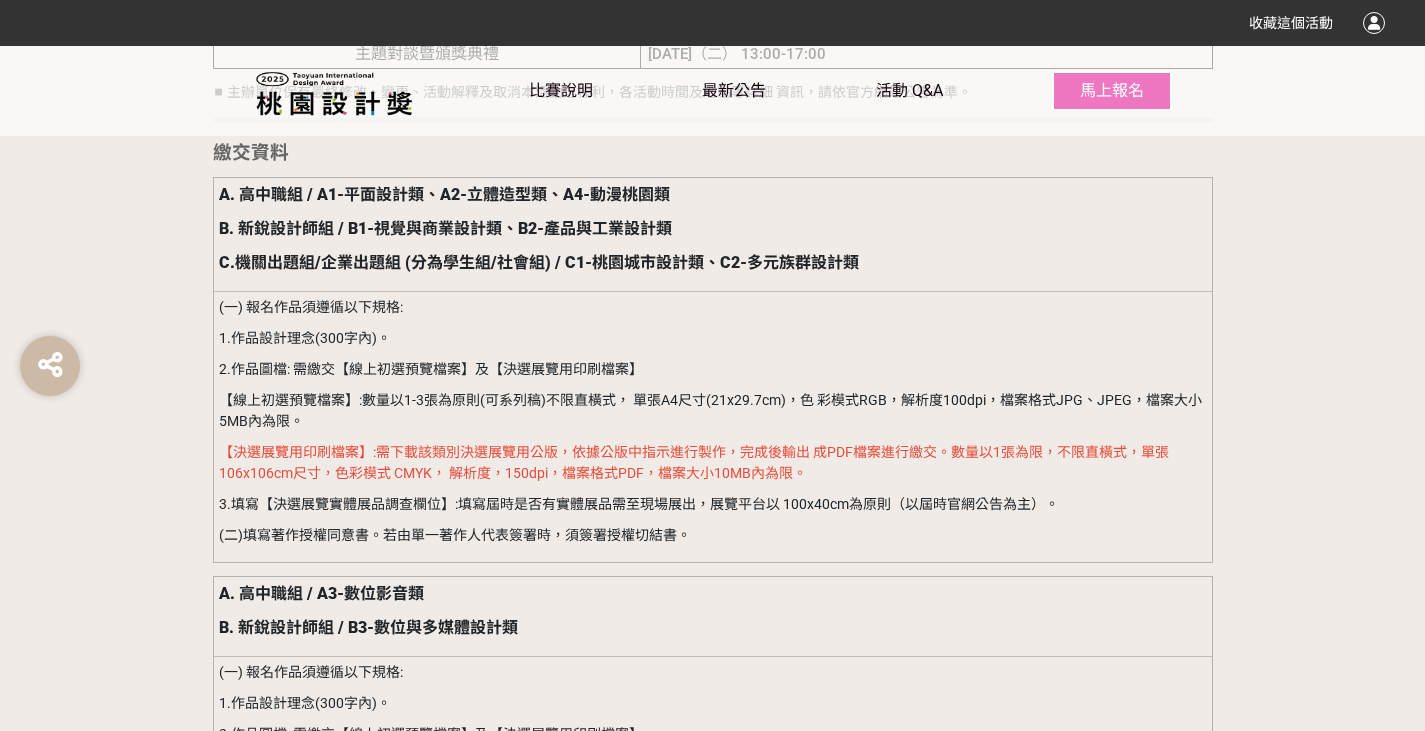 scroll, scrollTop: 2600, scrollLeft: 0, axis: vertical 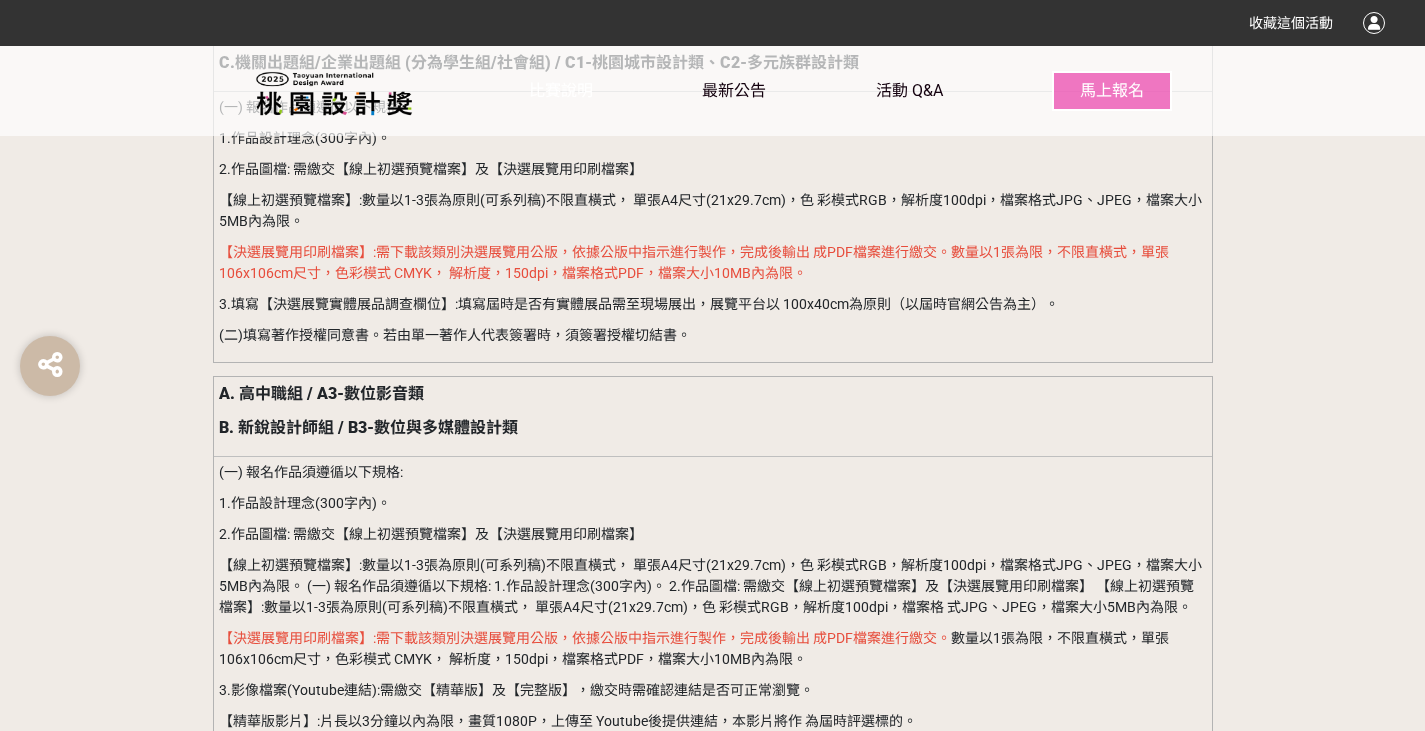 click on "比賽說明" at bounding box center [561, 90] 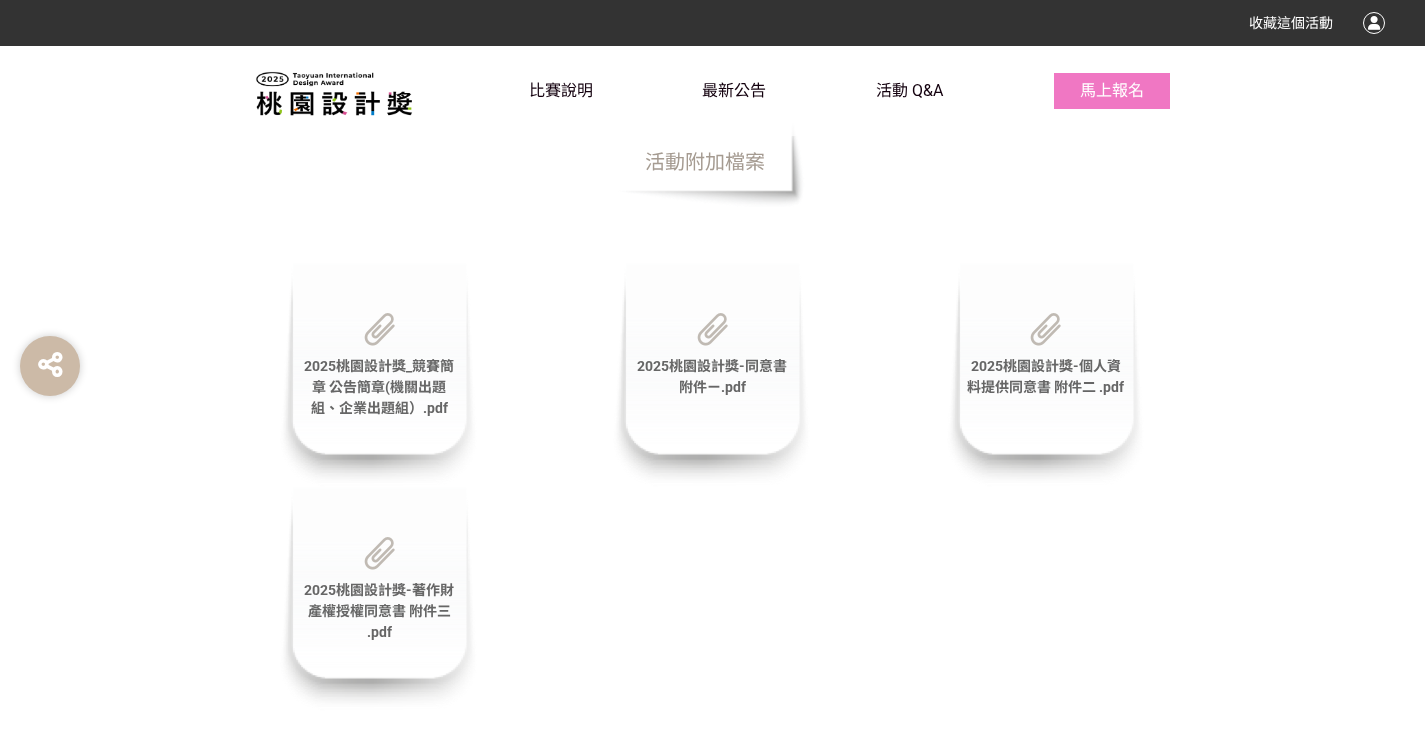 scroll, scrollTop: 6400, scrollLeft: 0, axis: vertical 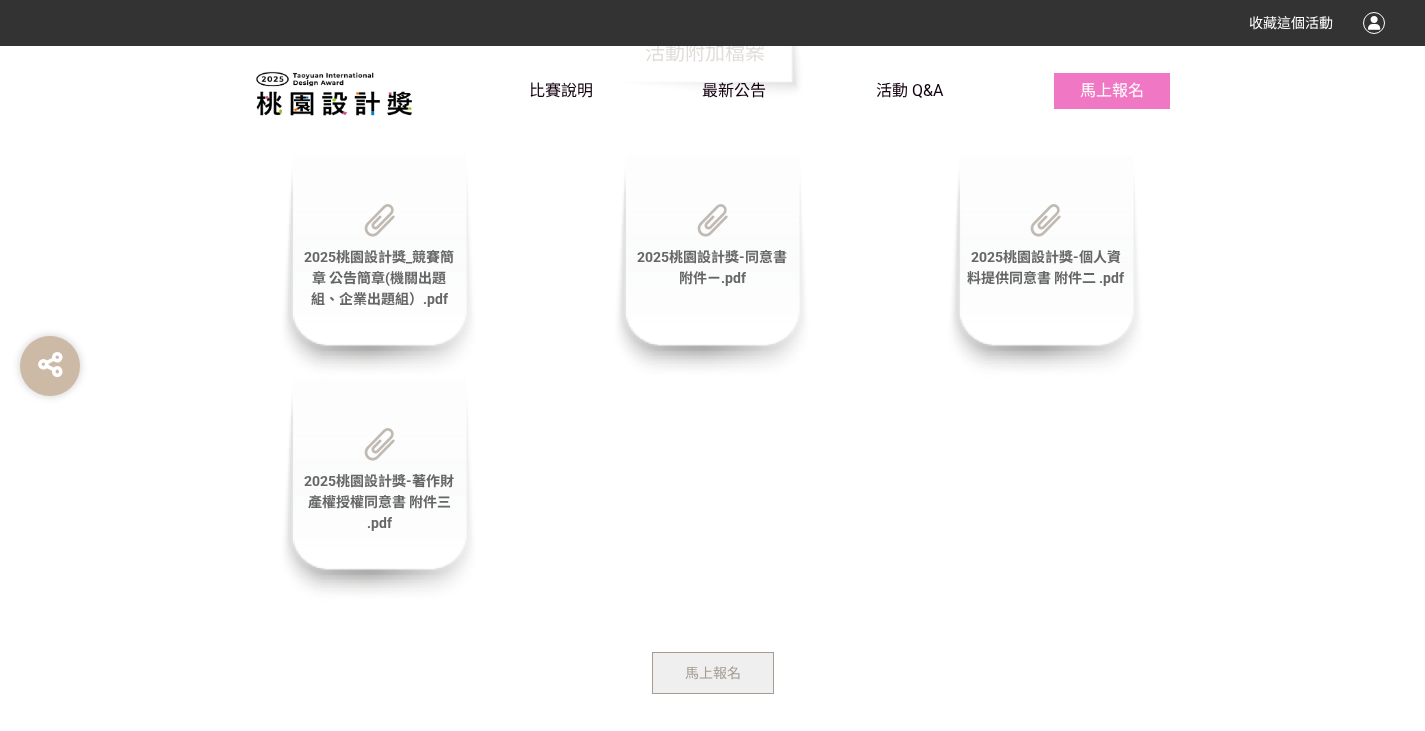 click on "2025桃園設計獎_競賽簡章 公告簡章(機關出題組、企業出題組）.pdf" at bounding box center (379, 278) 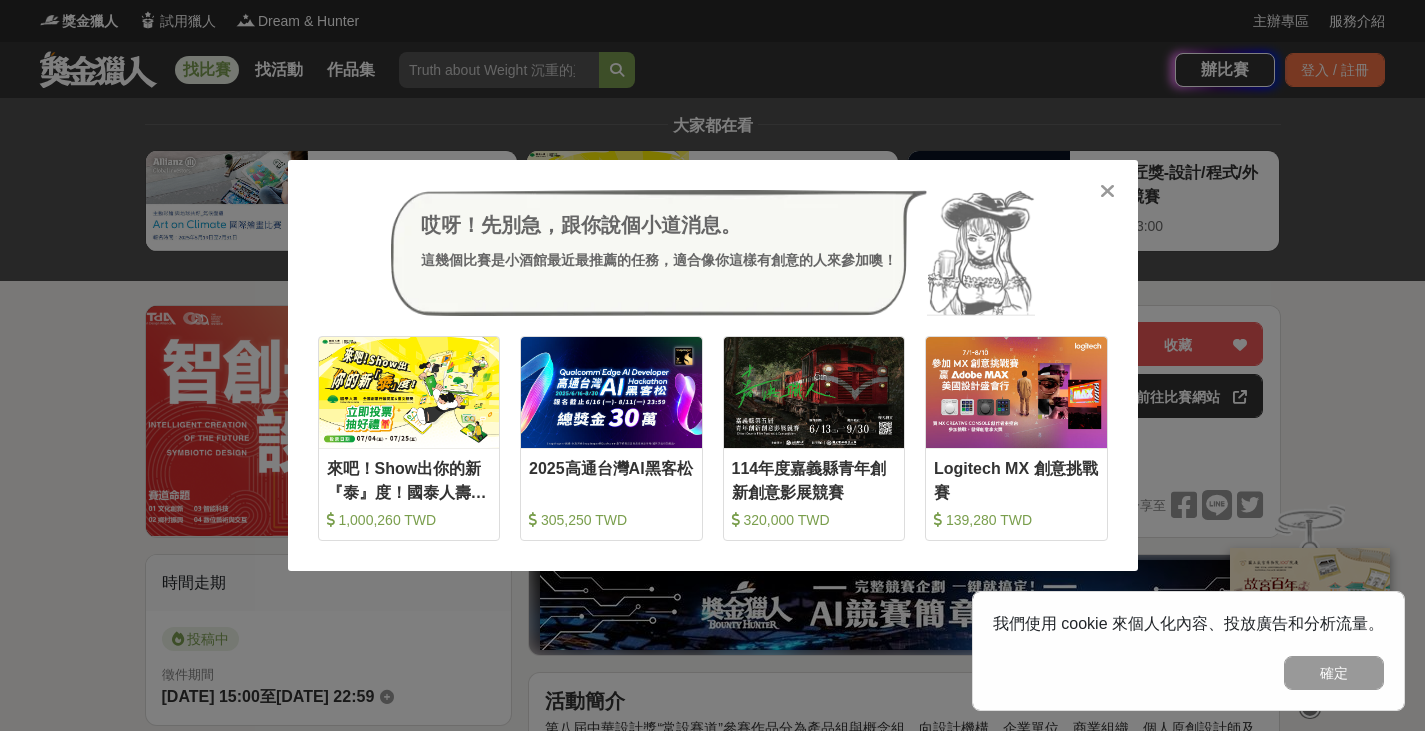 scroll, scrollTop: 0, scrollLeft: 0, axis: both 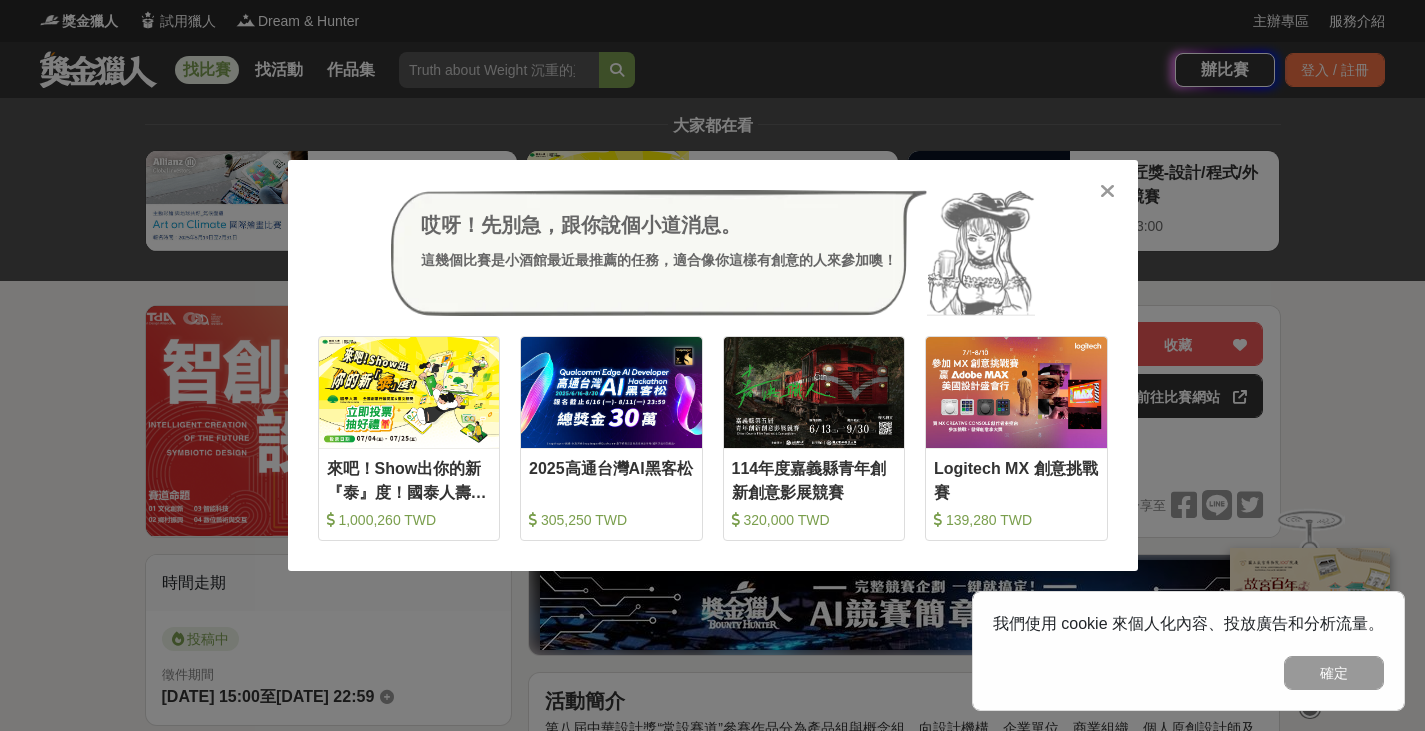 click at bounding box center [1107, 191] 